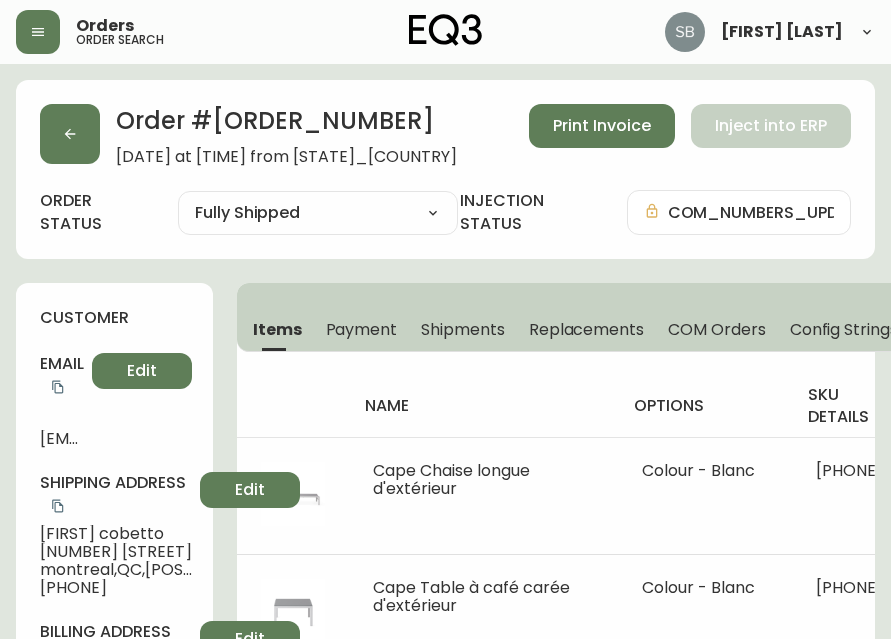 select on "FULLY_SHIPPED" 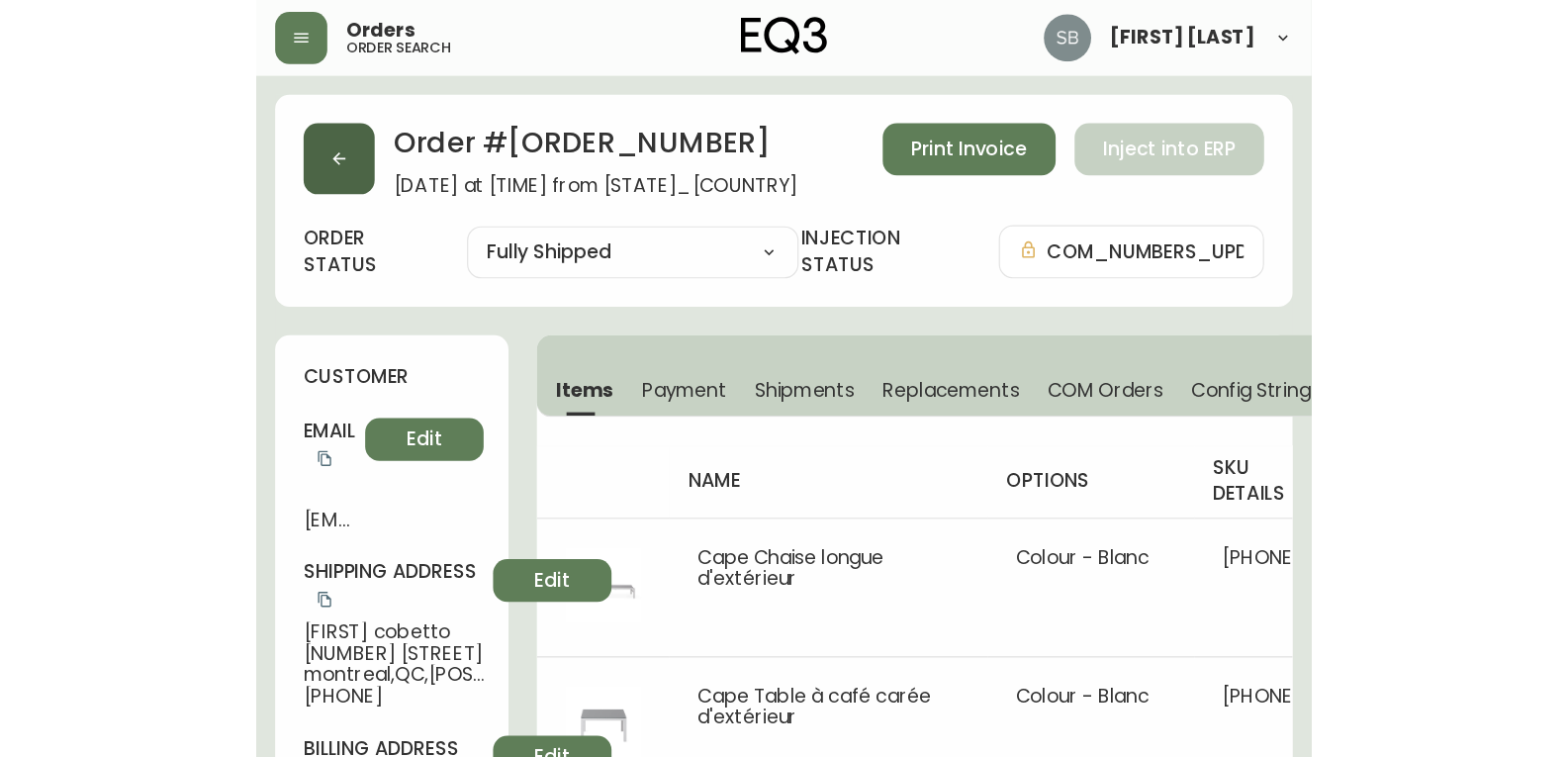 scroll, scrollTop: 0, scrollLeft: 0, axis: both 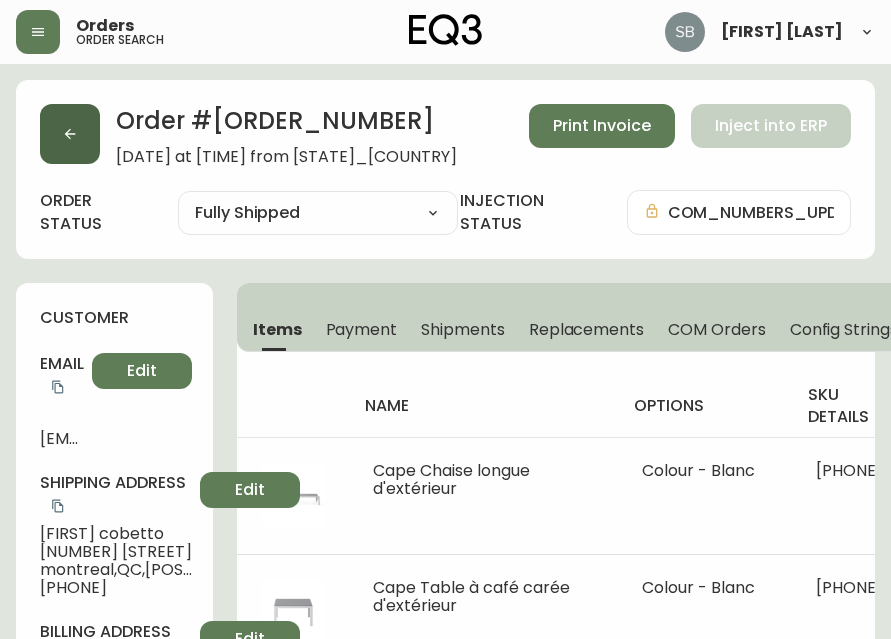 click at bounding box center [70, 134] 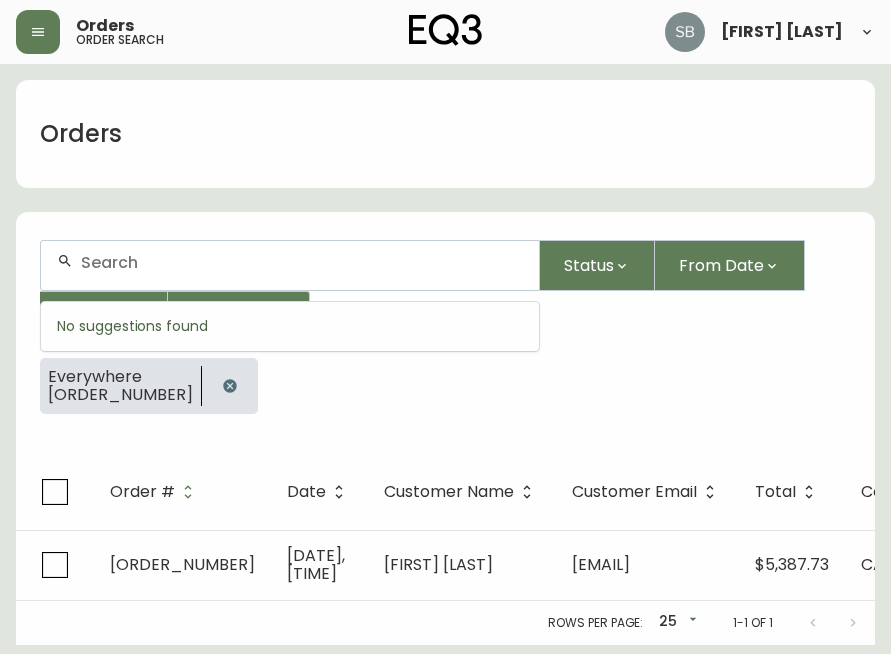 click at bounding box center [302, 262] 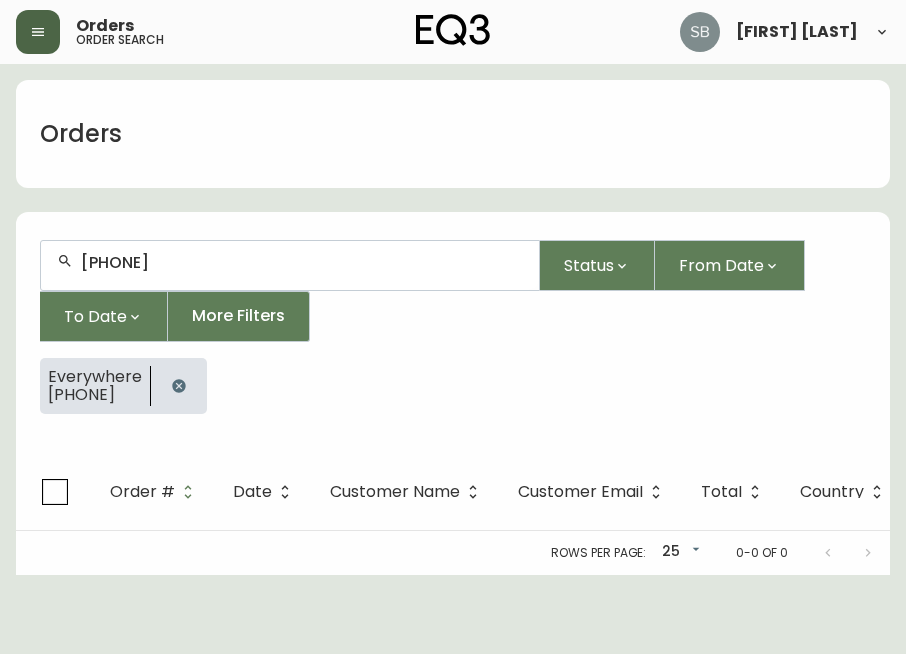 click 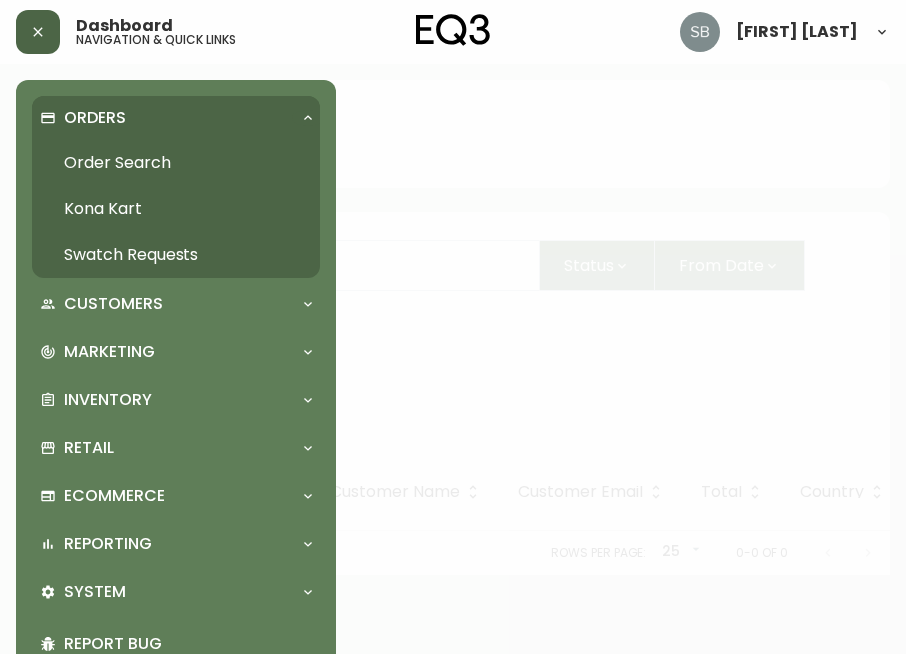 click on "Order Search" at bounding box center [176, 163] 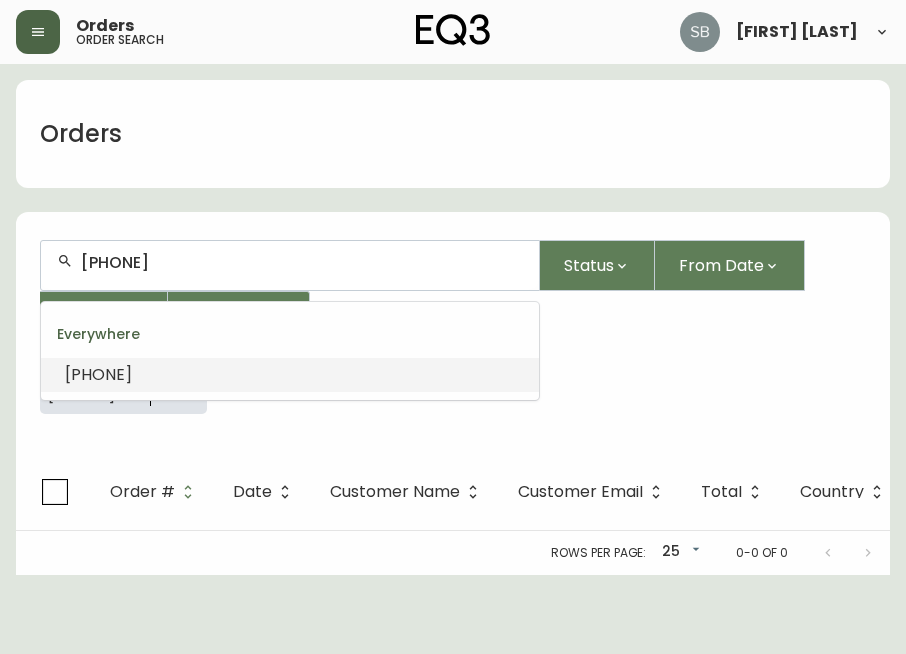 drag, startPoint x: 217, startPoint y: 268, endPoint x: 2, endPoint y: 253, distance: 215.52261 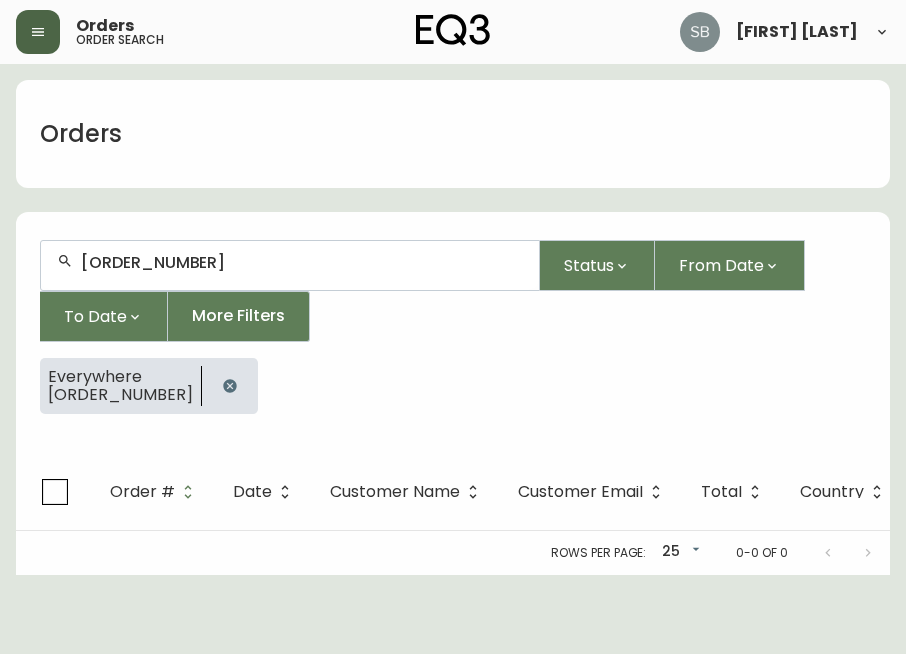 type on "[ORDER_NUMBER]" 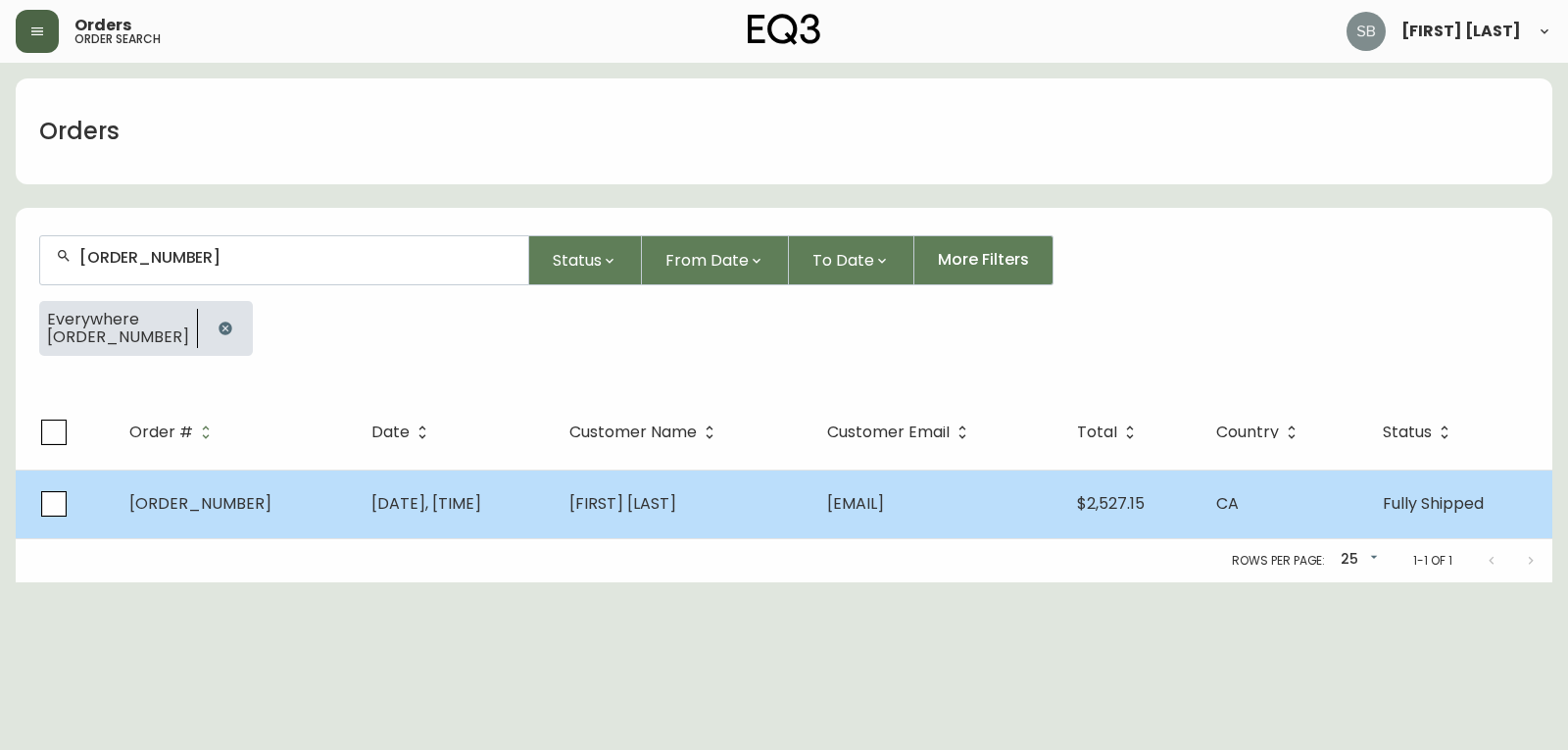 click on "[FIRST] [LAST]" at bounding box center (622, 503) 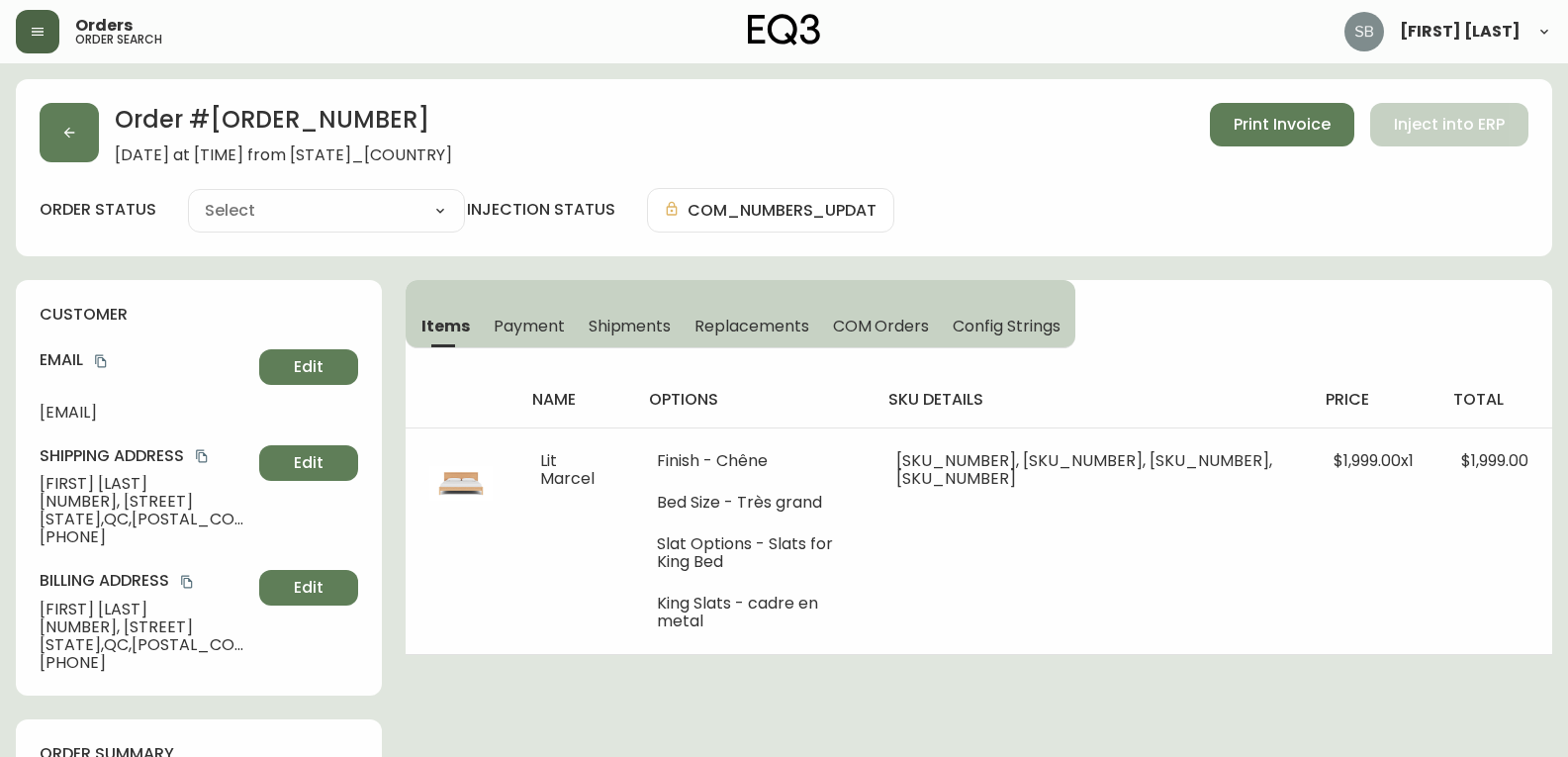 type on "Fully Shipped" 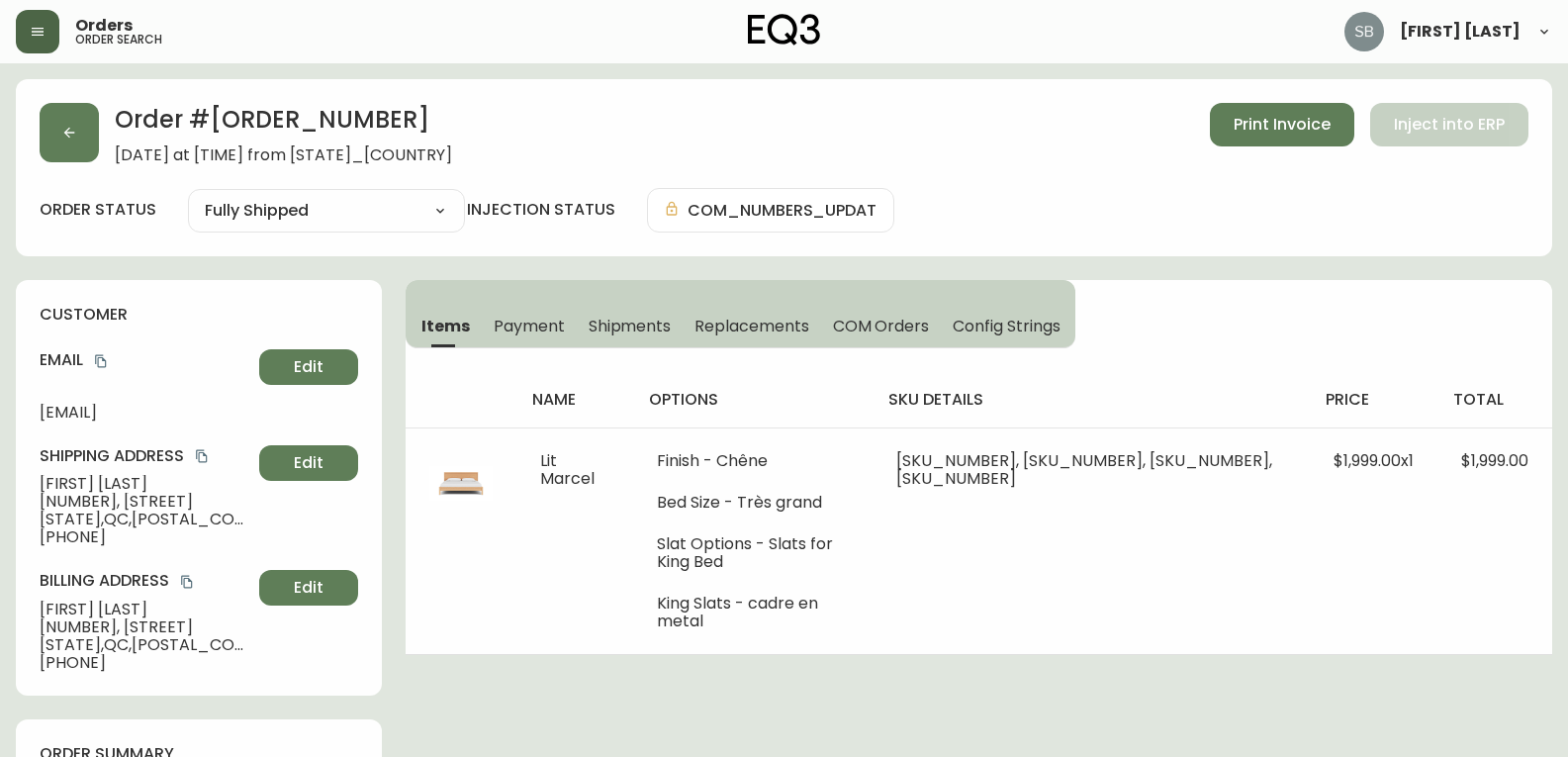 select on "FULLY_SHIPPED" 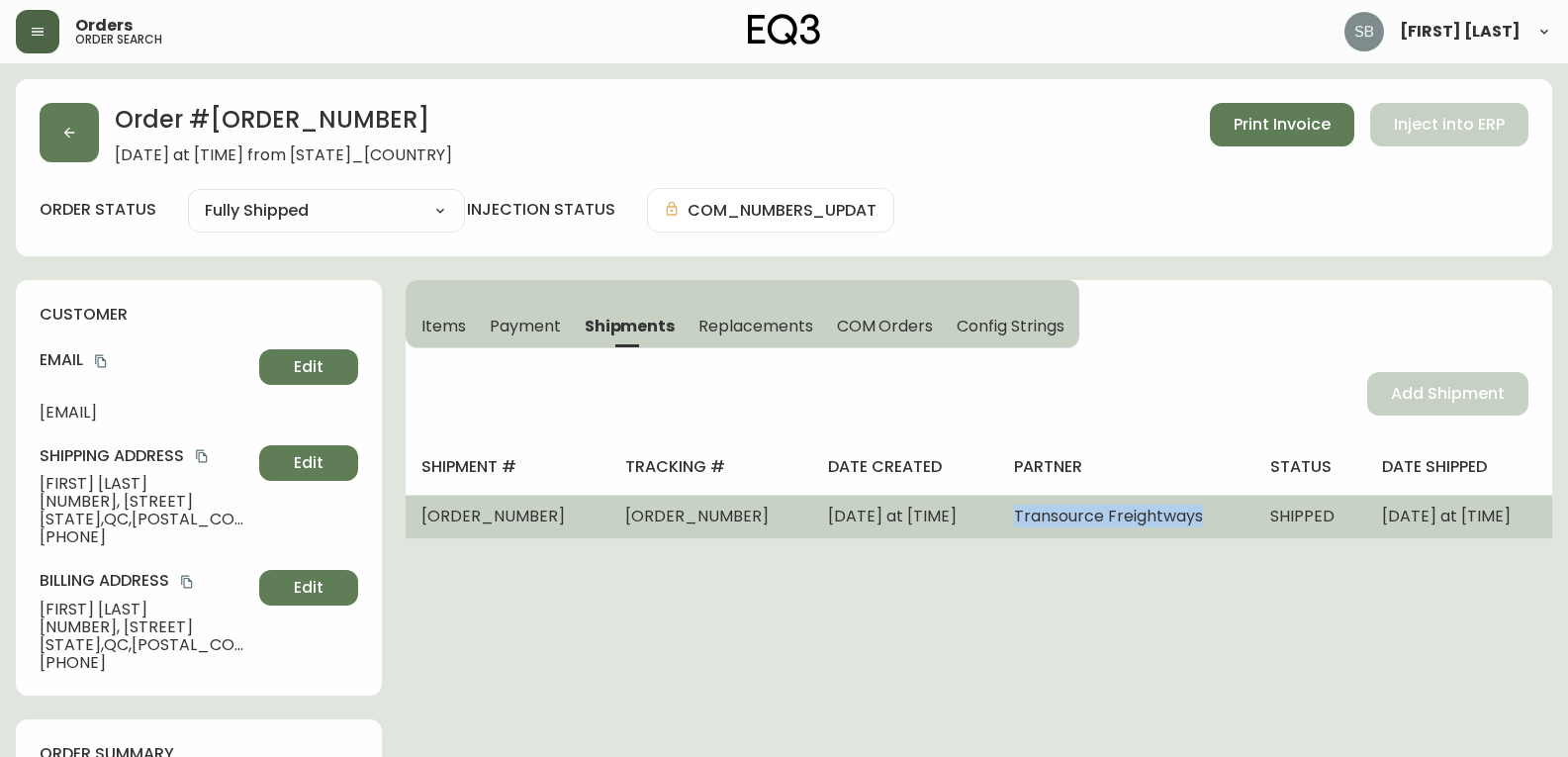 drag, startPoint x: 1154, startPoint y: 539, endPoint x: 1035, endPoint y: 523, distance: 120.07081 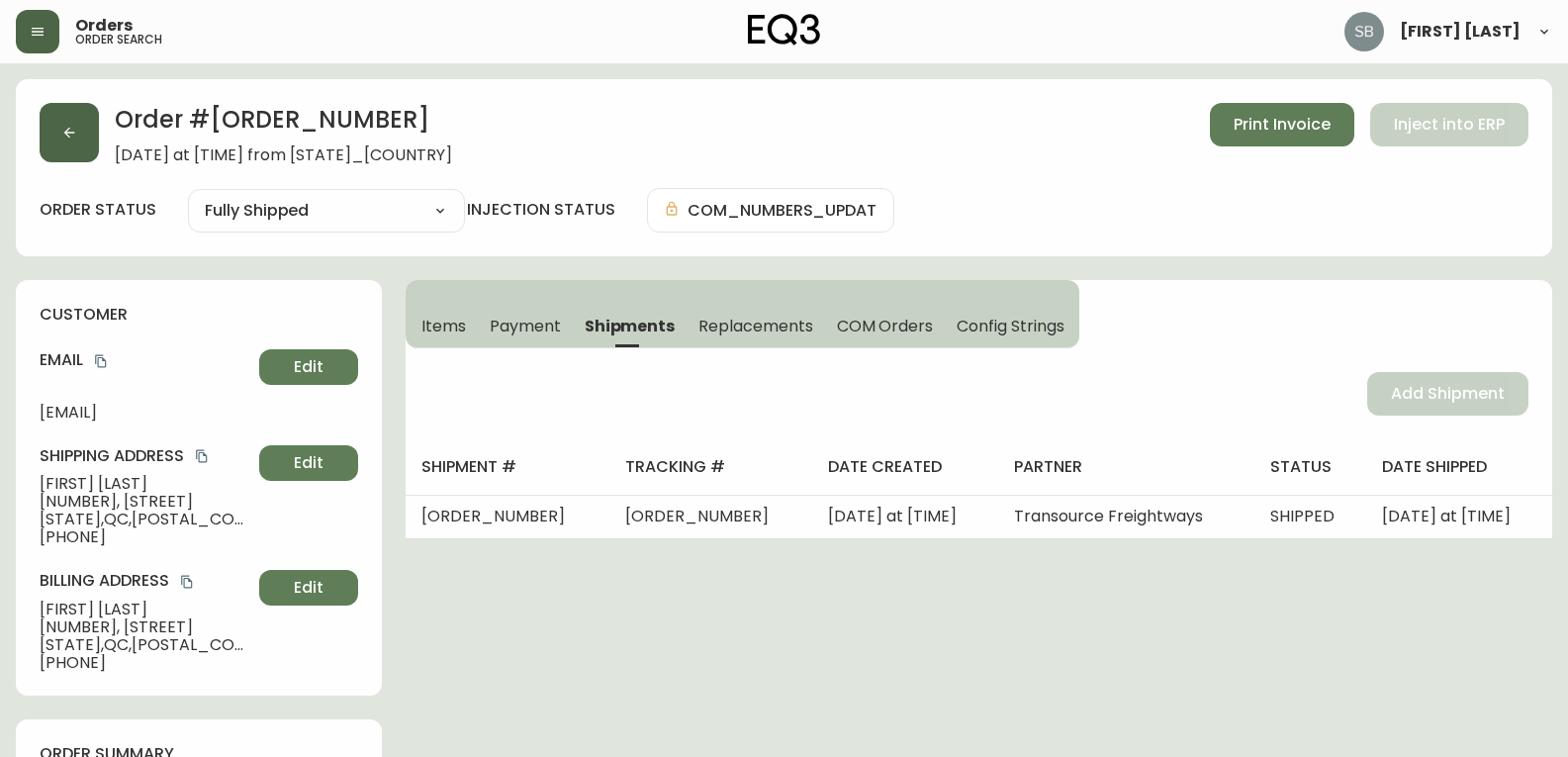 click on "Order # [ORDER_NUMBER] [DATE] at [TIME] from [STATE]_[COUNTRY] Print Invoice Inject into ERP" at bounding box center [784, 134] 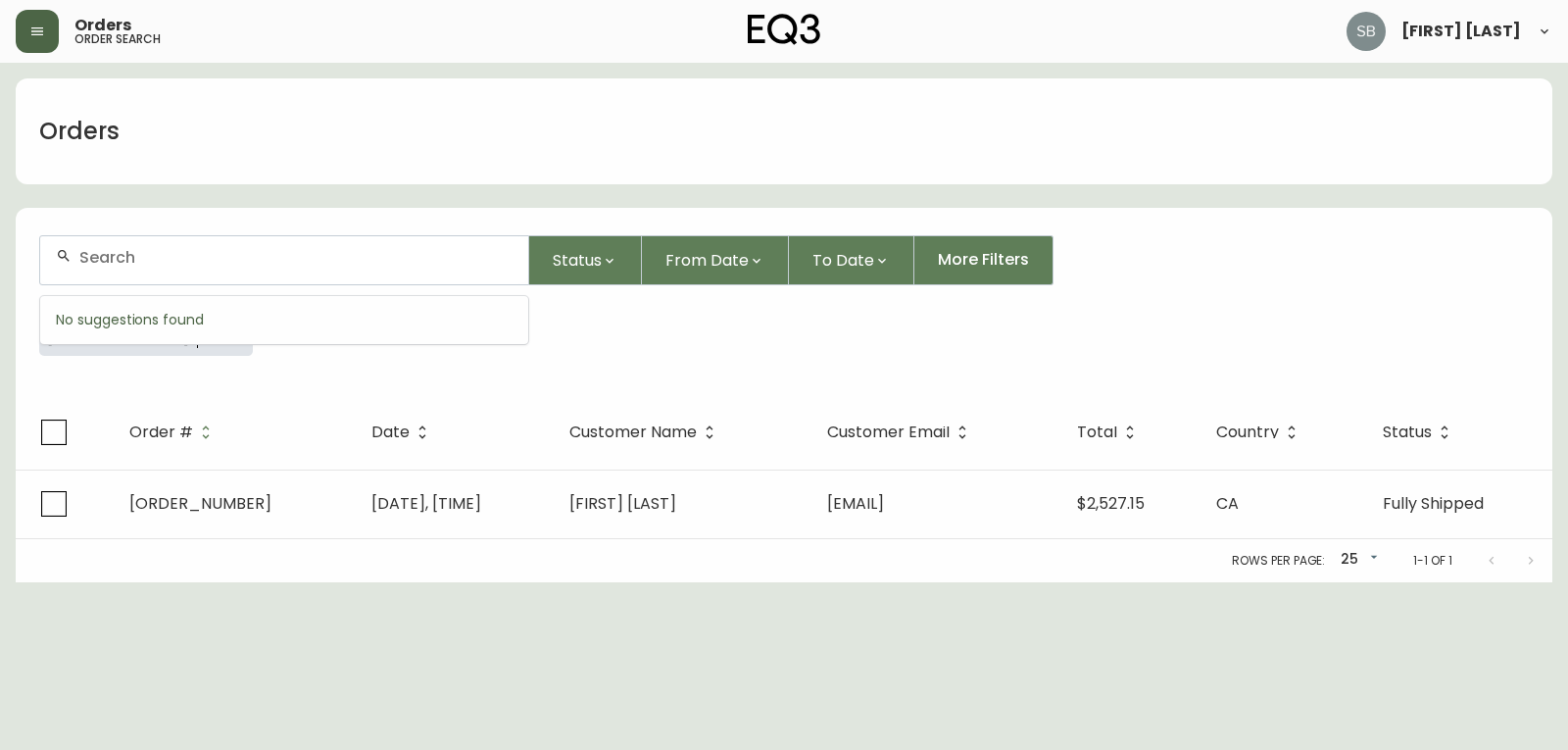 click at bounding box center (296, 257) 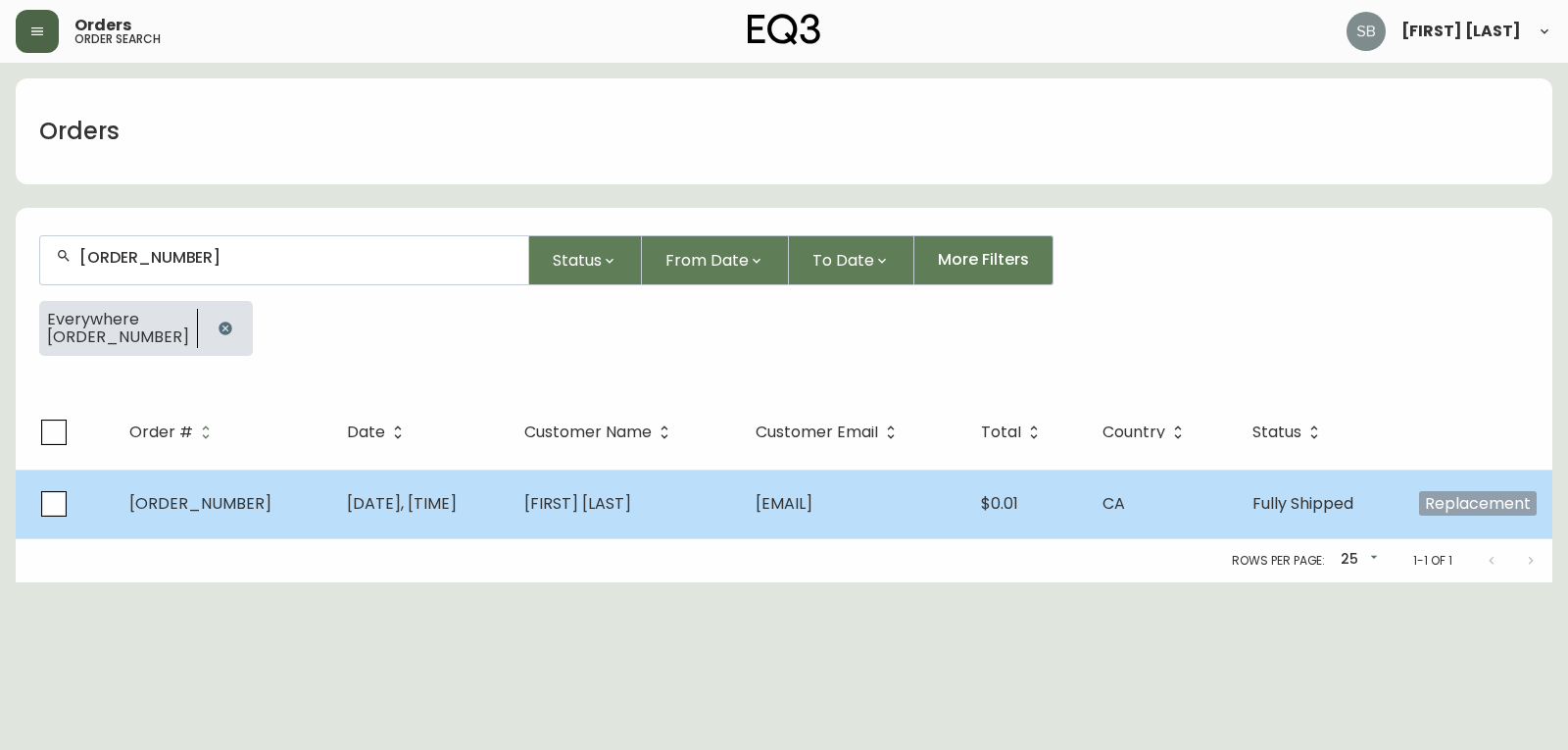 type on "[ORDER_NUMBER]" 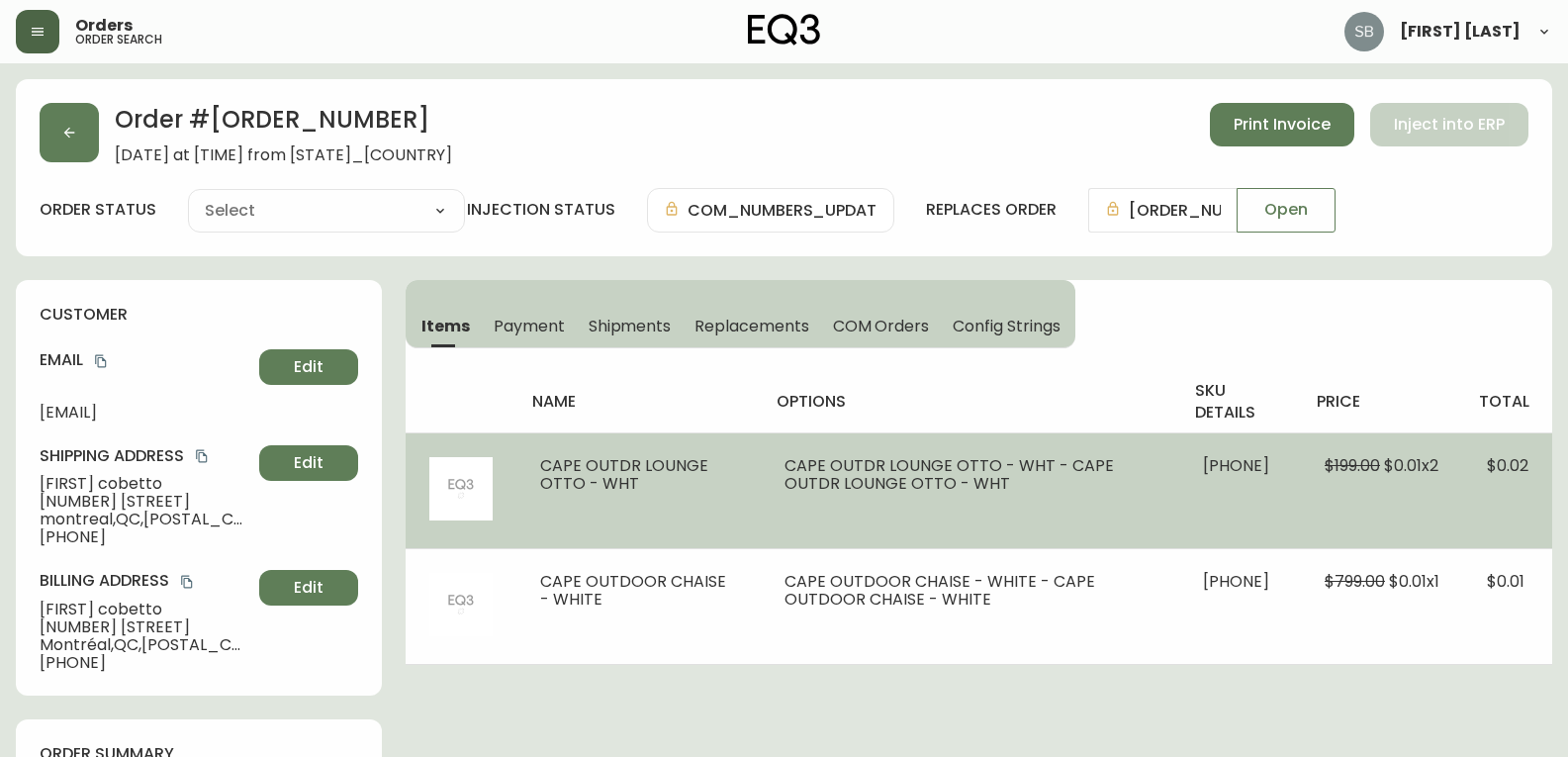 type on "Fully Shipped" 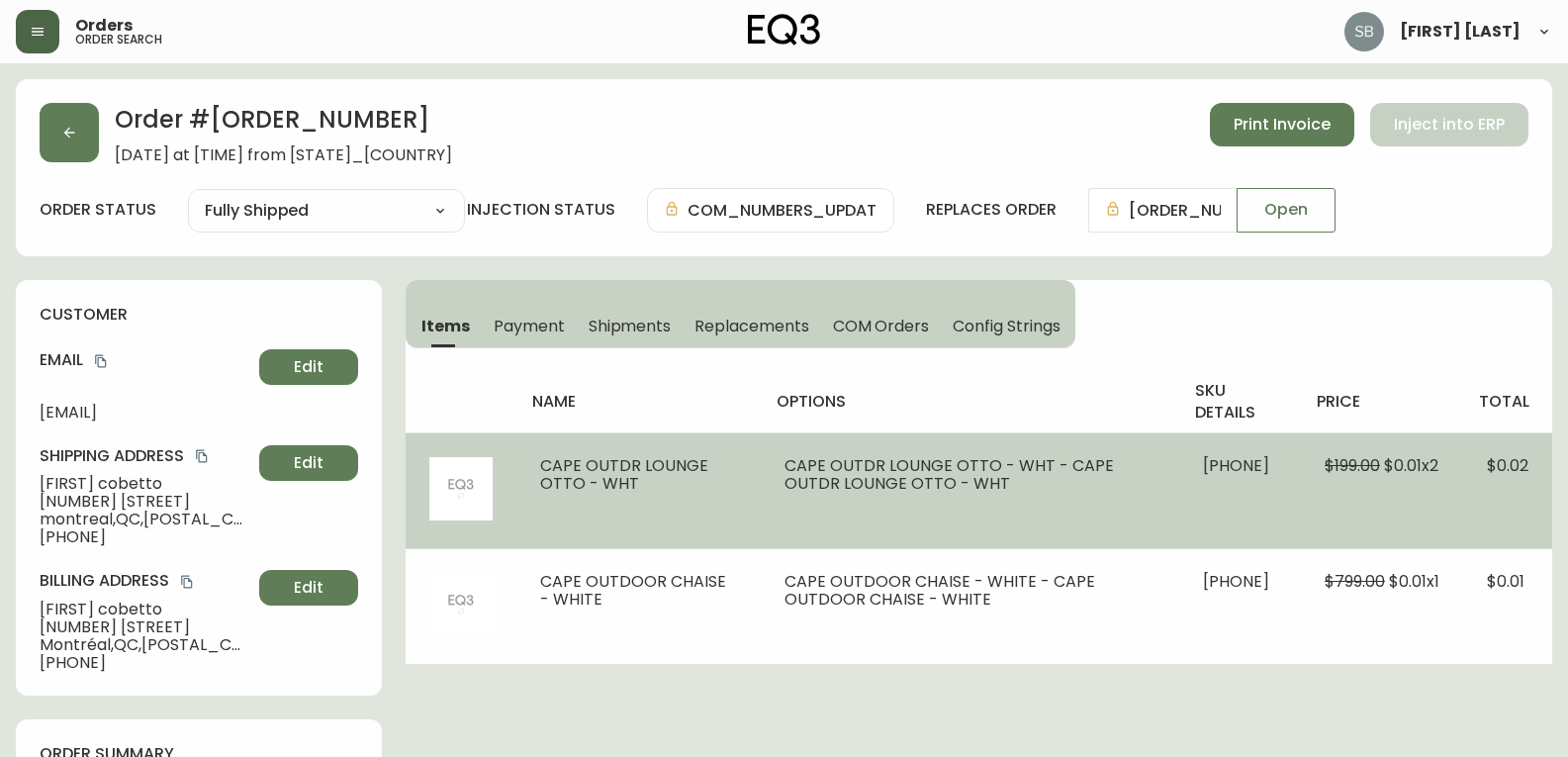 select on "FULLY_SHIPPED" 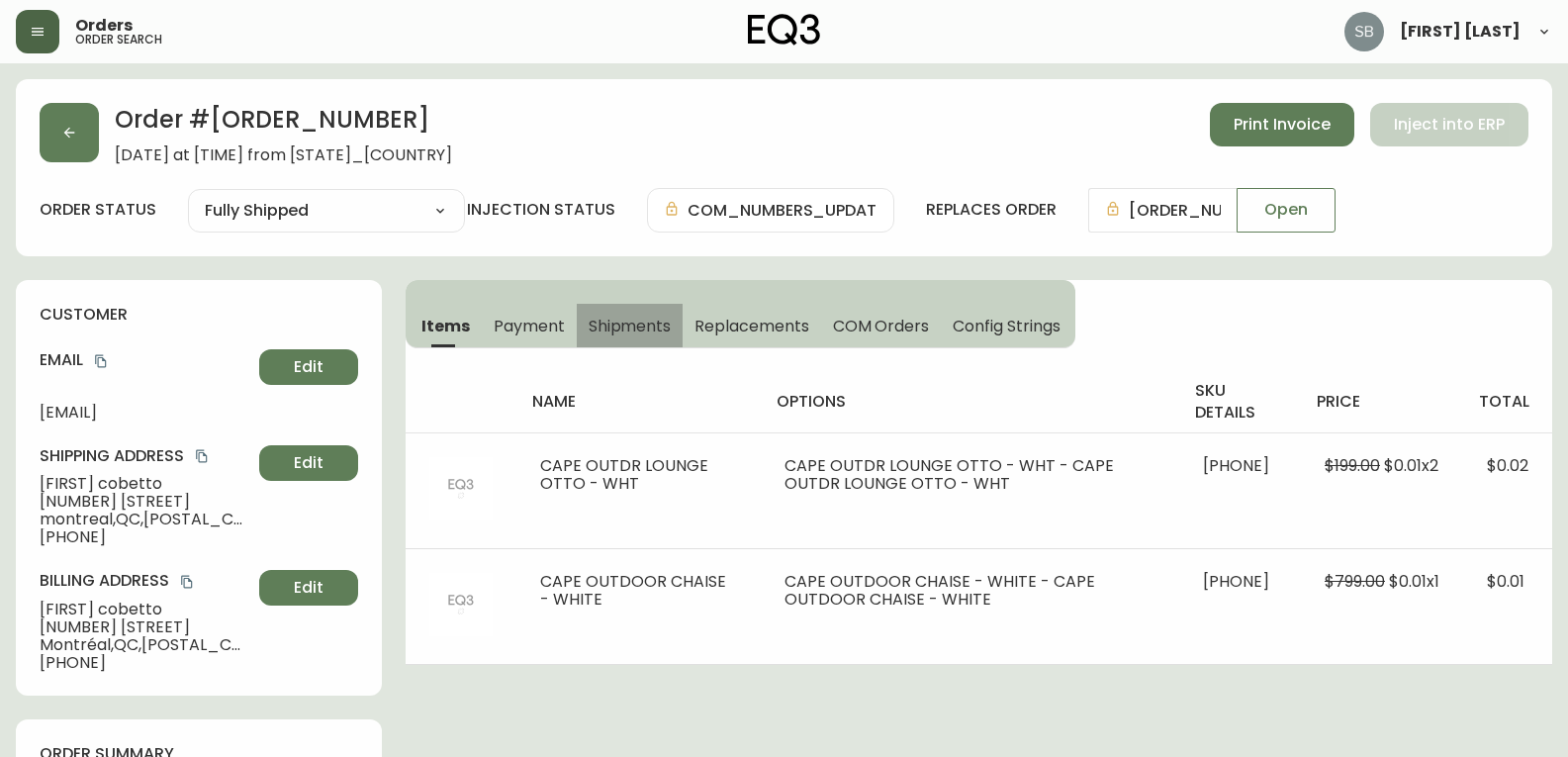 click on "Shipments" at bounding box center [630, 326] 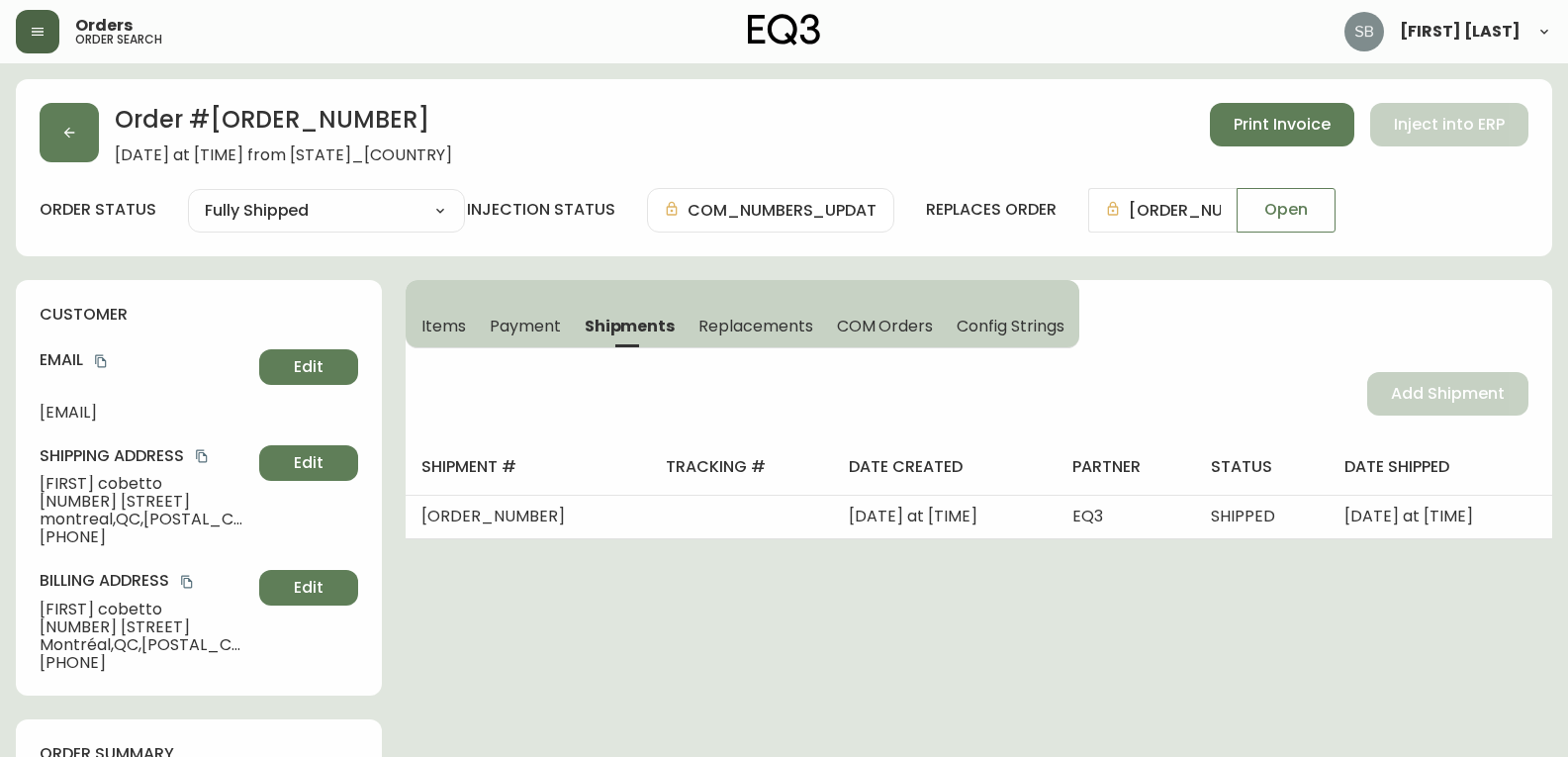 click on "Order # [ORDER_NUMBER]" at bounding box center [283, 125] 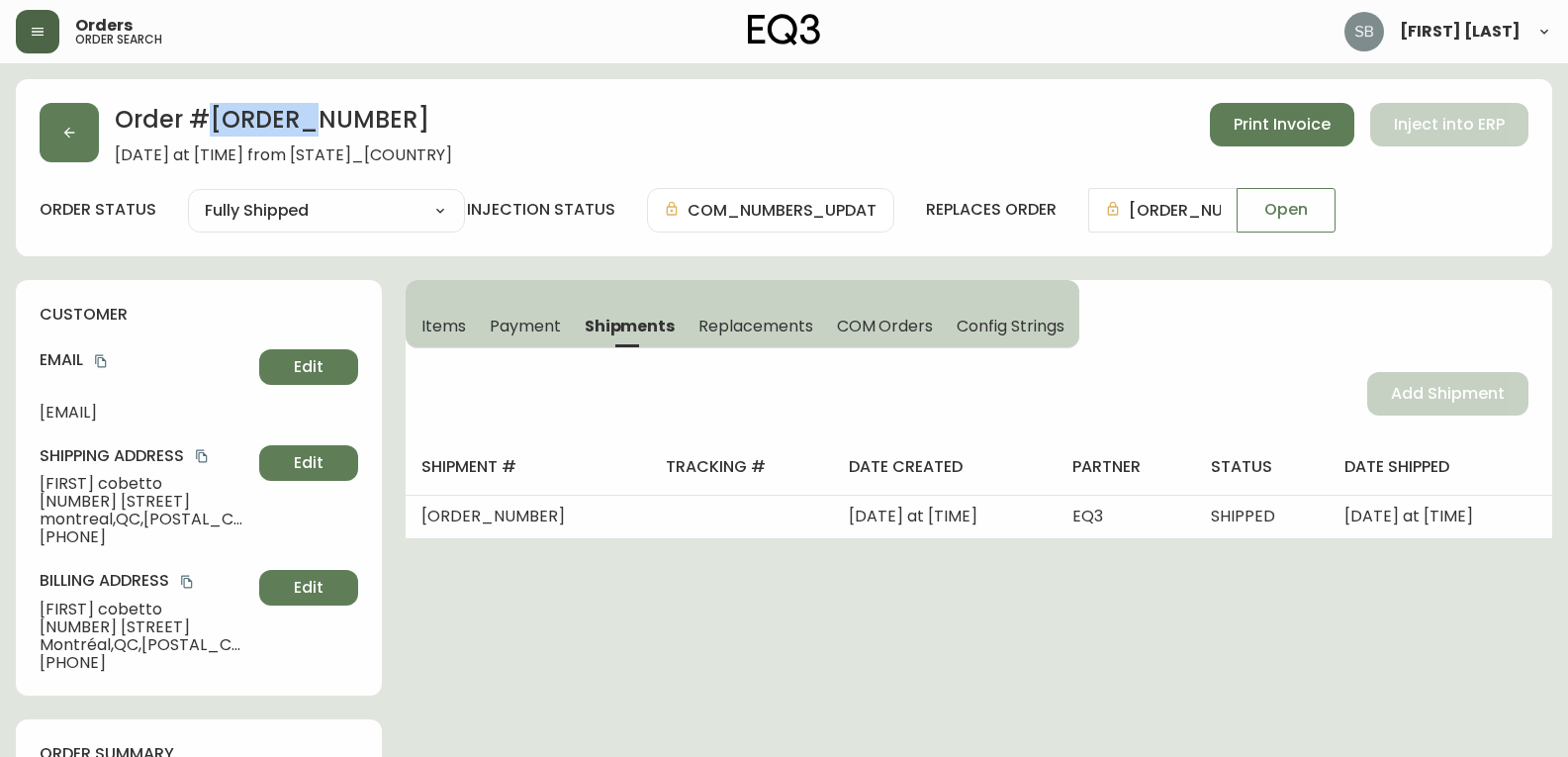 drag, startPoint x: 307, startPoint y: 119, endPoint x: 213, endPoint y: 129, distance: 94.530418 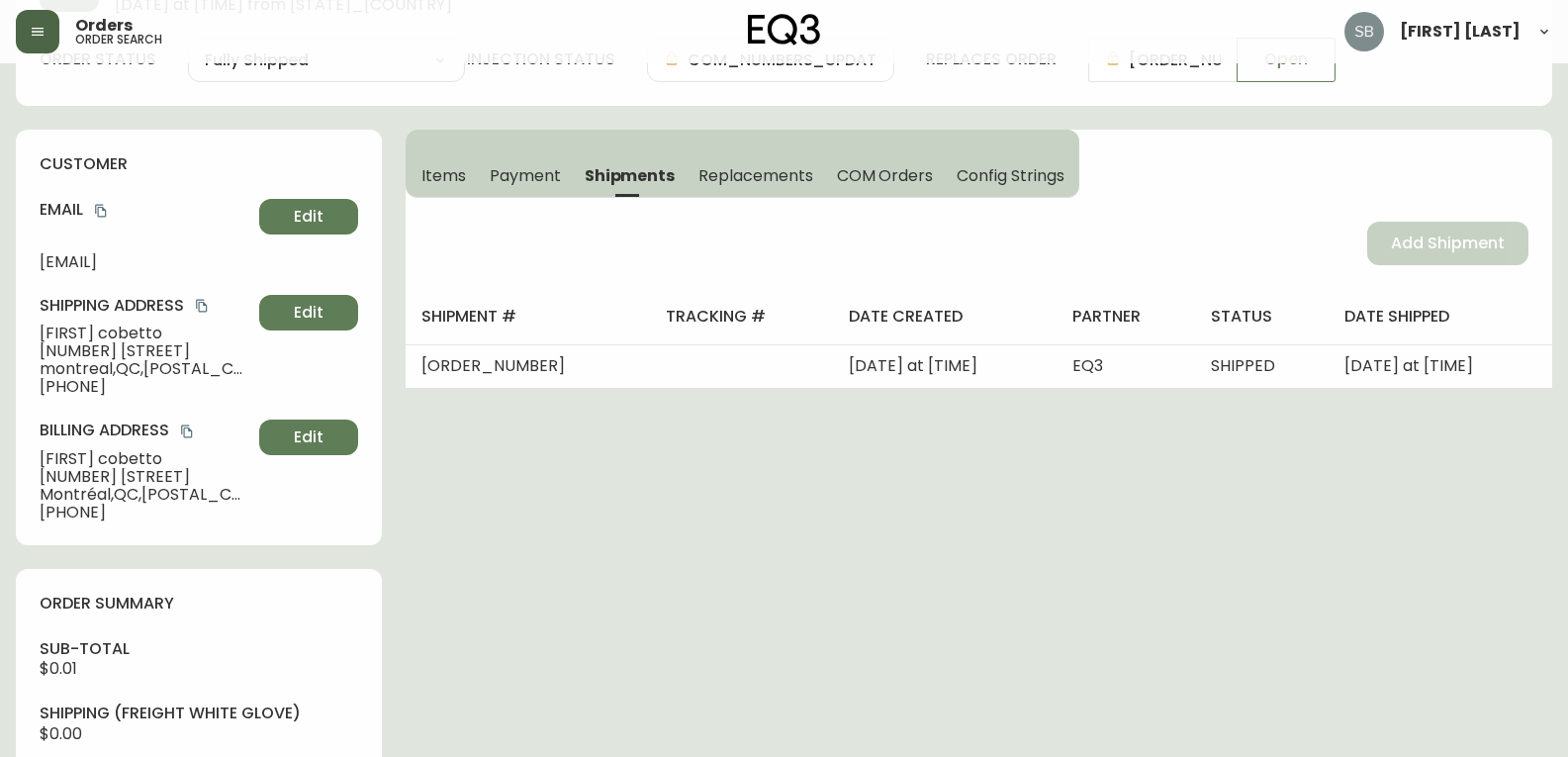 scroll, scrollTop: 198, scrollLeft: 0, axis: vertical 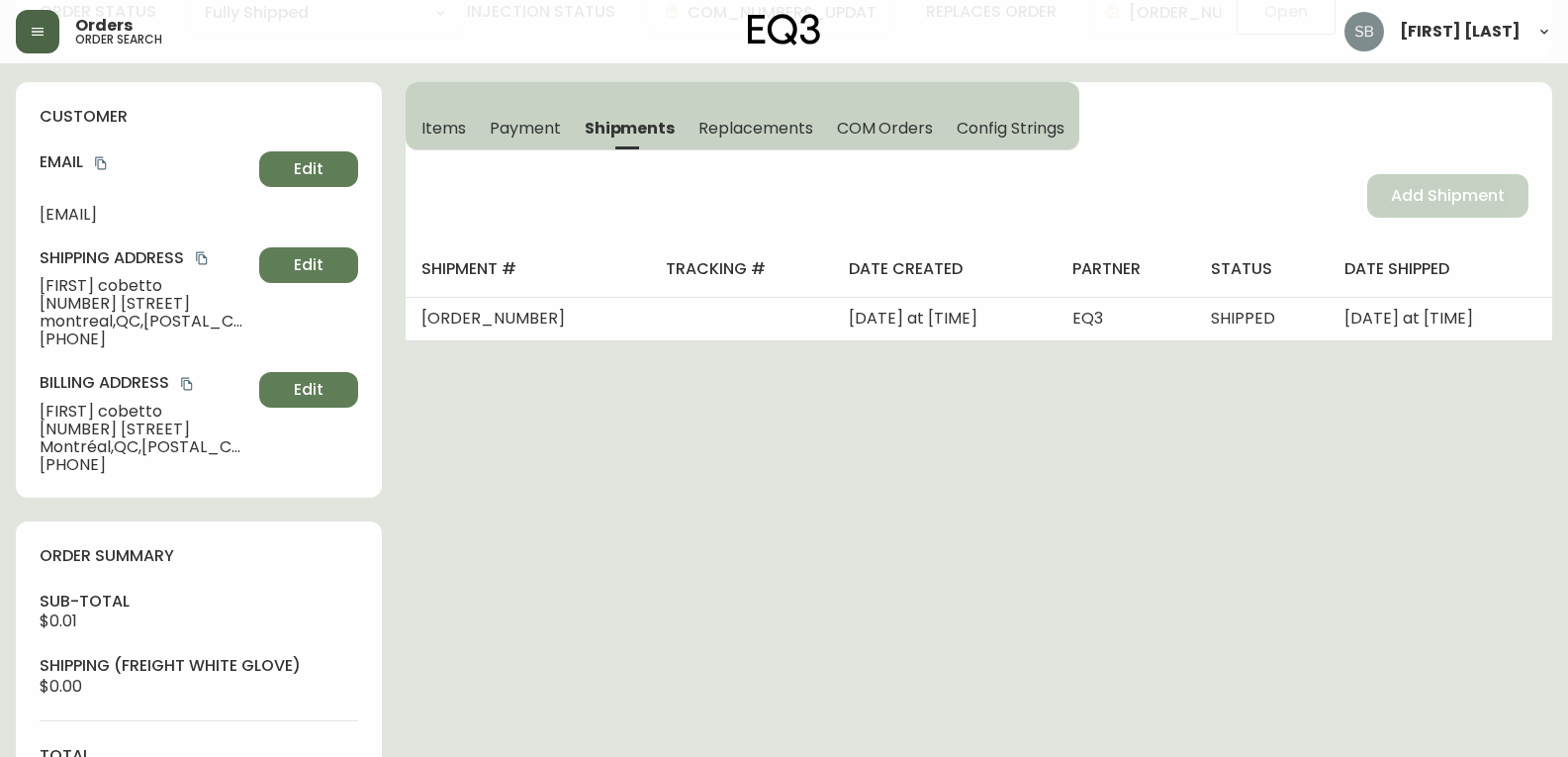 click on "Order # [ORDER_NUMBER] [DATE] at [TIME] from [STATE]_[COUNTRY] Print Invoice Inject into ERP order status Fully Shipped Cancelled Fully Shipped injection status COM_NUMBERS_UPDATED replaces order # [ORDER_NUMBER] Open customer Email [EMAIL] Edit Shipping Address [FIRST]   [LAST] [NUMBER] [STREET] [CITY] ,  QC ,  [POSTAL_CODE] ,  CA [PHONE] Edit Billing Address [FIRST]   [LAST] [NUMBER] [STREET] [CITY] ,  QC ,  [POSTAL_CODE] ,  CA [PHONE] Edit order summary sub-total $0.01 Shipping ( Freight White Glove ) $0.00 total $0.01 *Taxes are calculated based on product subtotal only com order summary shipped/invoiced complete [ORDER_NUMBER] comments Add [DATE] at [TIME] [EMAIL] Changed status from PROCESSING to FULLY_SHIPPED [DATE] at [TIME] erp_sync ERP completed order injection with 1 COM numbers [[ORDER_NUMBER]]. Moving status to PROCESSING [DATE] at [TIME] replacement Items Payment Shipments Replacements COM Orders Config Strings Add Shipment shipment # tracking # partner EQ3" at bounding box center [784, 771] 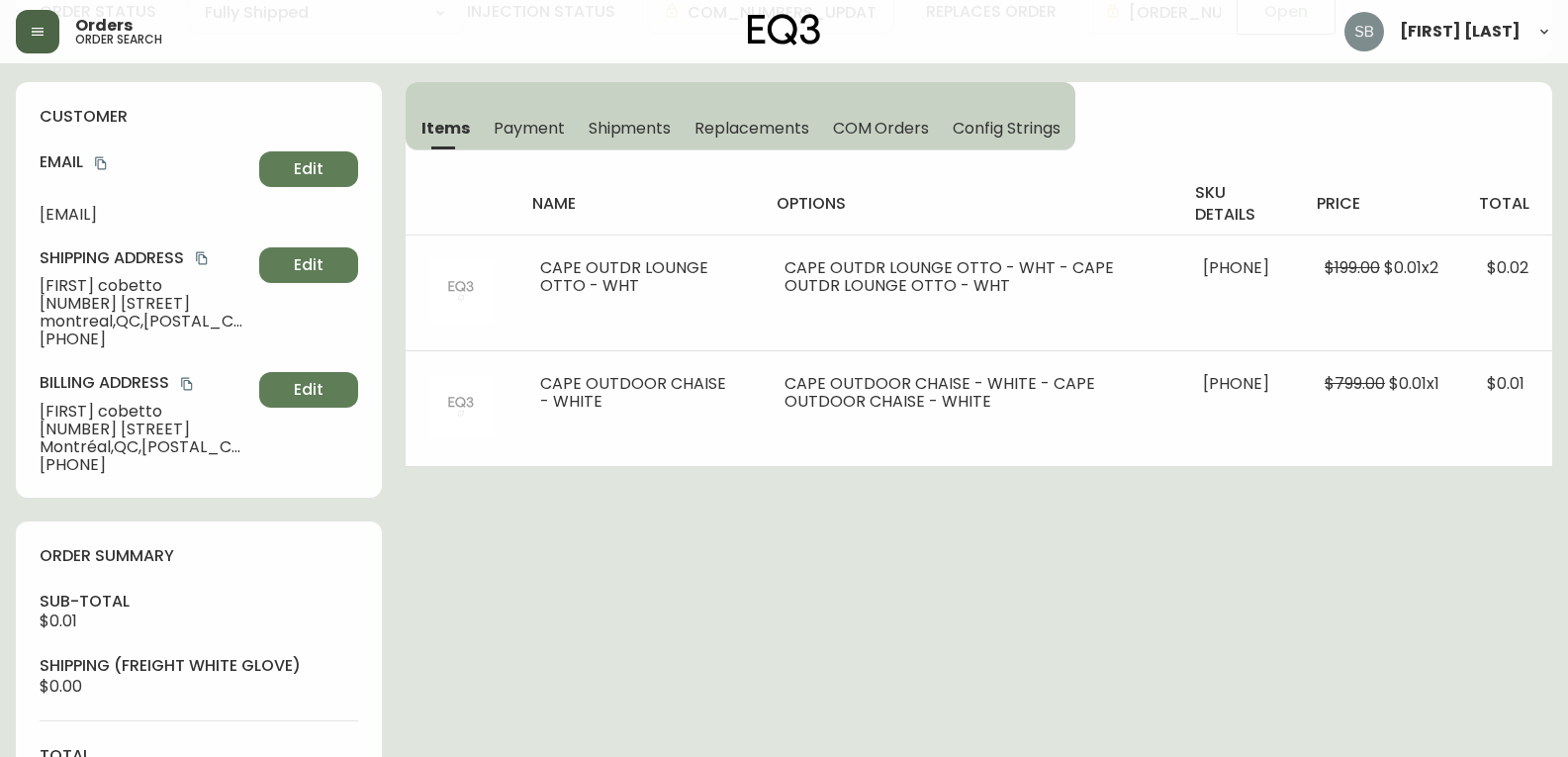 click on "Order # [ORDER_NUMBER] [DATE] at [TIME] from [STATE]_[COUNTRY] Print Invoice Inject into ERP order status Fully Shipped Cancelled Fully Shipped injection status COM_NUMBERS_UPDATED replaces order # [ORDER_NUMBER] Open customer Email [EMAIL] Edit Shipping Address [FIRST]   [LAST] [NUMBER] [STREET] [CITY] ,  QC ,  [POSTAL_CODE] ,  CA [PHONE] Edit Billing Address [FIRST]   [LAST] [NUMBER] [STREET] [CITY] ,  QC ,  [POSTAL_CODE] ,  CA [PHONE] Edit order summary sub-total $0.01 Shipping ( Freight White Glove ) $0.00 total $0.01 *Taxes are calculated based on product subtotal only com order summary shipped/invoiced complete [ORDER_NUMBER] comments Add [DATE] at [TIME] [EMAIL] Changed status from PROCESSING to FULLY_SHIPPED [DATE] at [TIME] erp_sync ERP completed order injection with 1 COM numbers [[ORDER_NUMBER]]. Moving status to PROCESSING [DATE] at [TIME] replacement Items Payment Shipments Replacements COM Orders Config Strings name options sku details price total $199.00 2" at bounding box center [784, 771] 